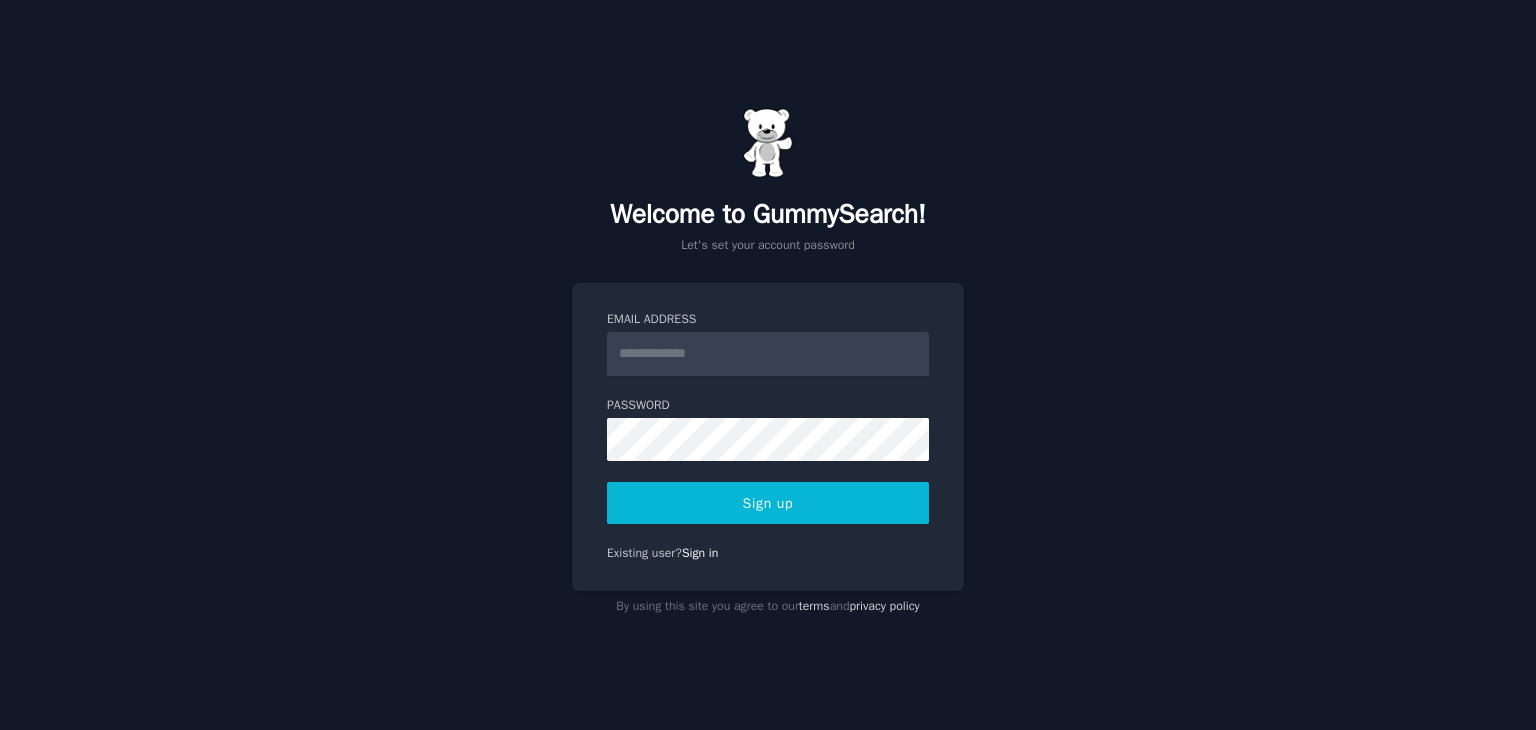 scroll, scrollTop: 0, scrollLeft: 0, axis: both 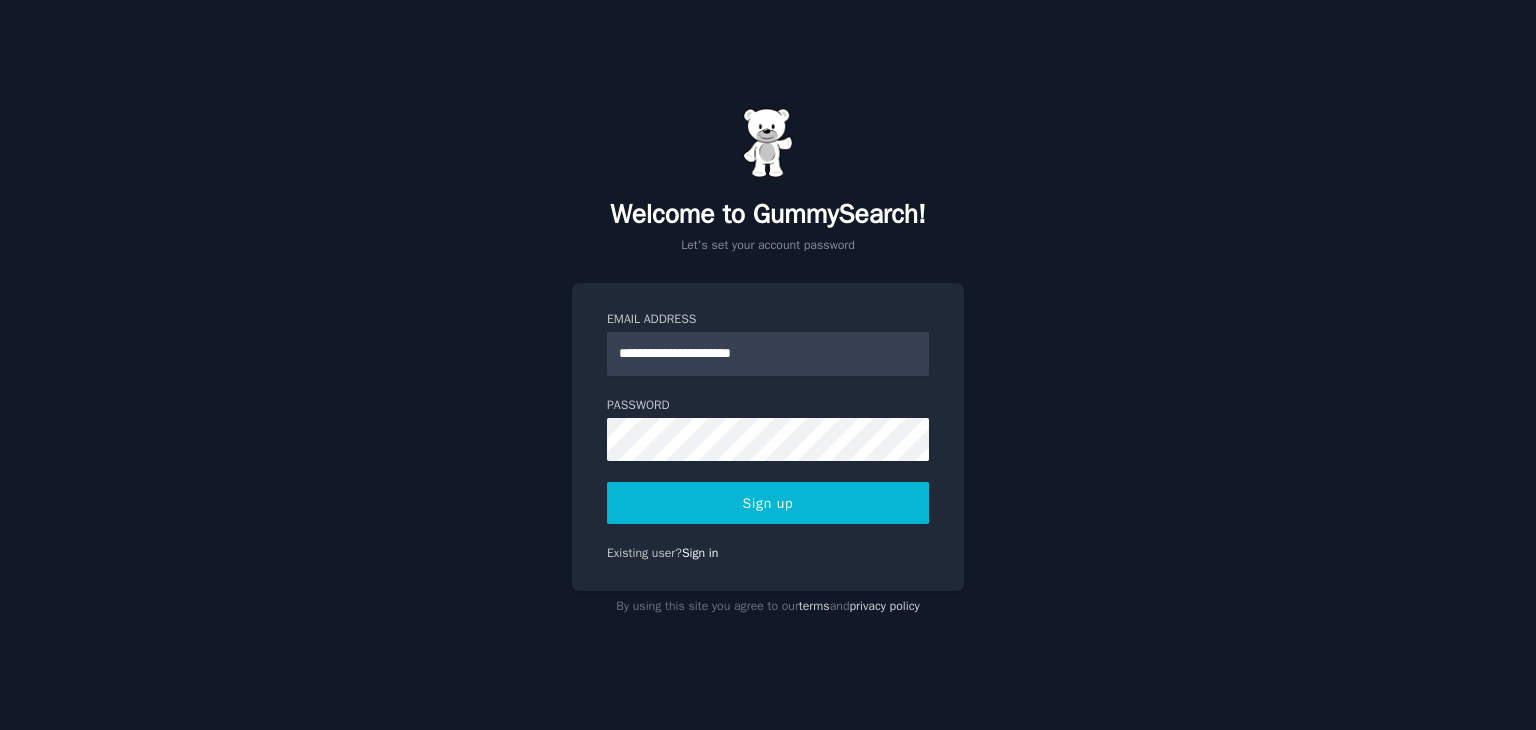 click on "Sign up" at bounding box center [768, 503] 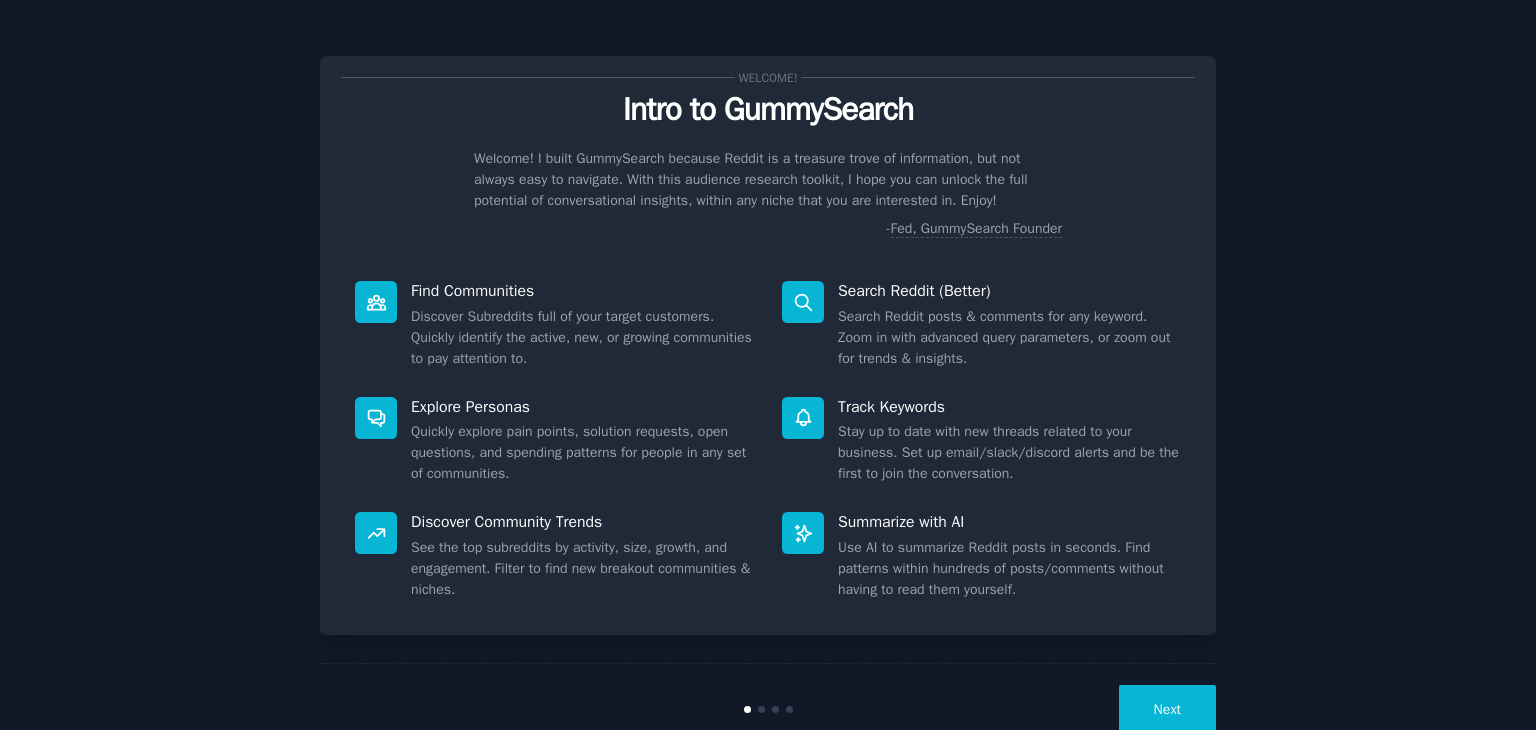 scroll, scrollTop: 0, scrollLeft: 0, axis: both 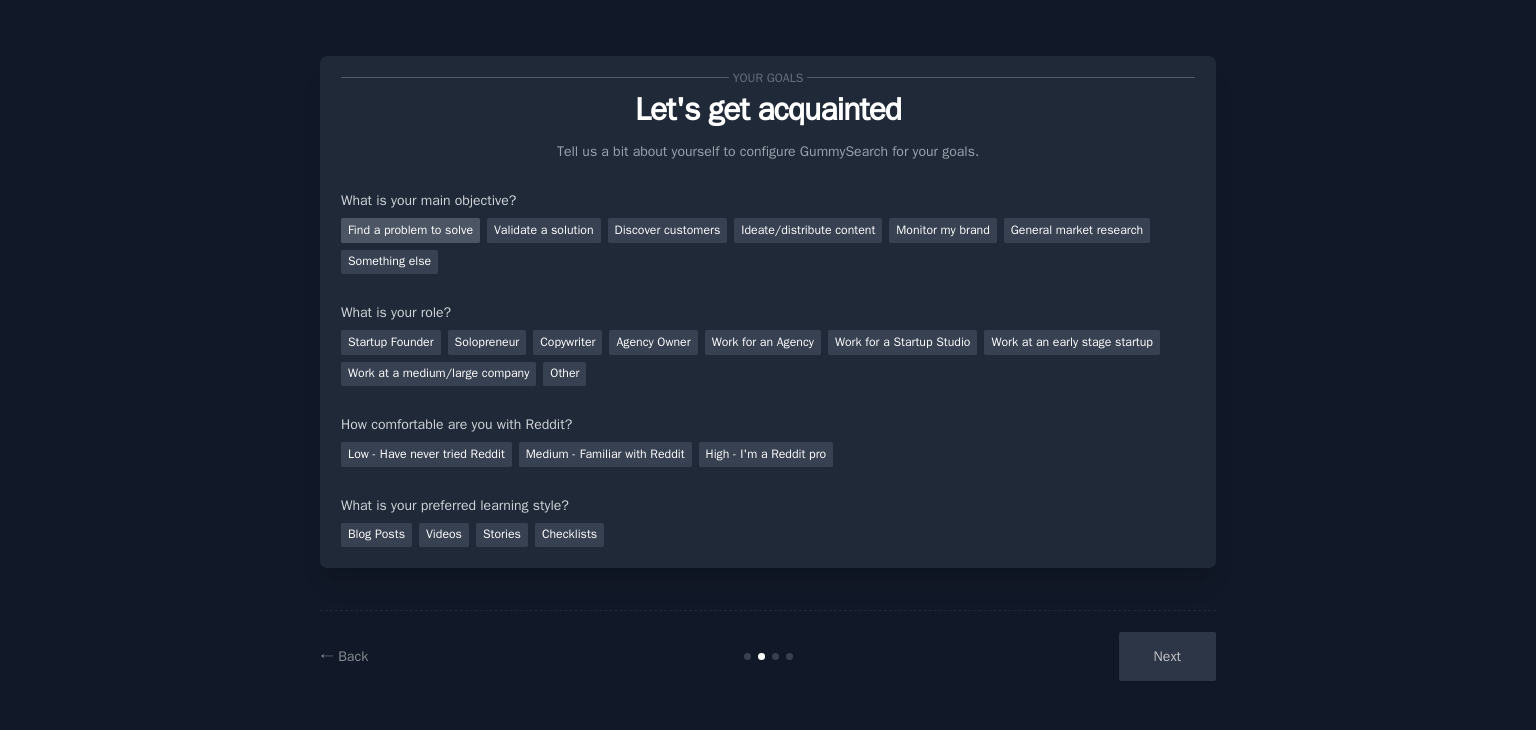 click on "Find a problem to solve" at bounding box center [410, 230] 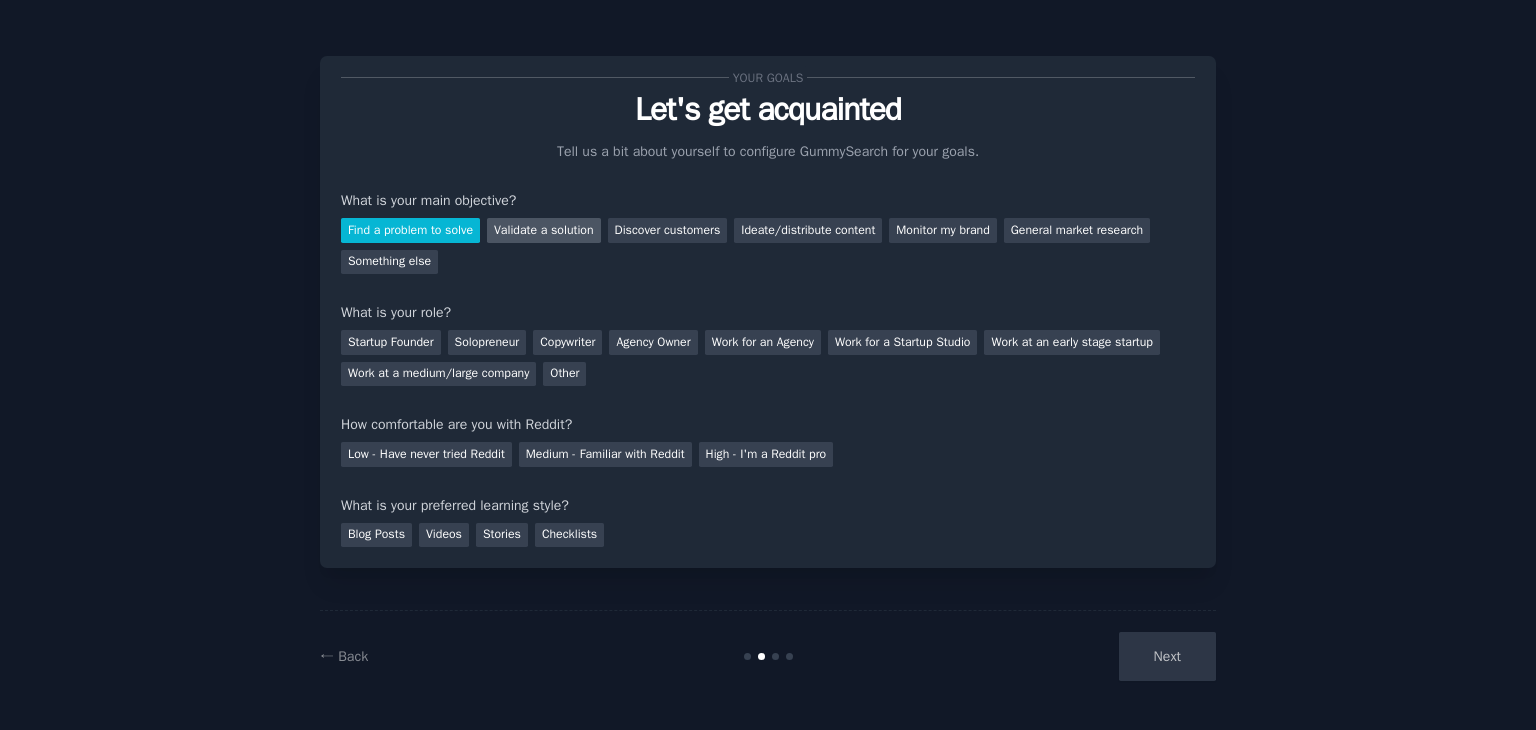 click on "Validate a solution" at bounding box center [544, 230] 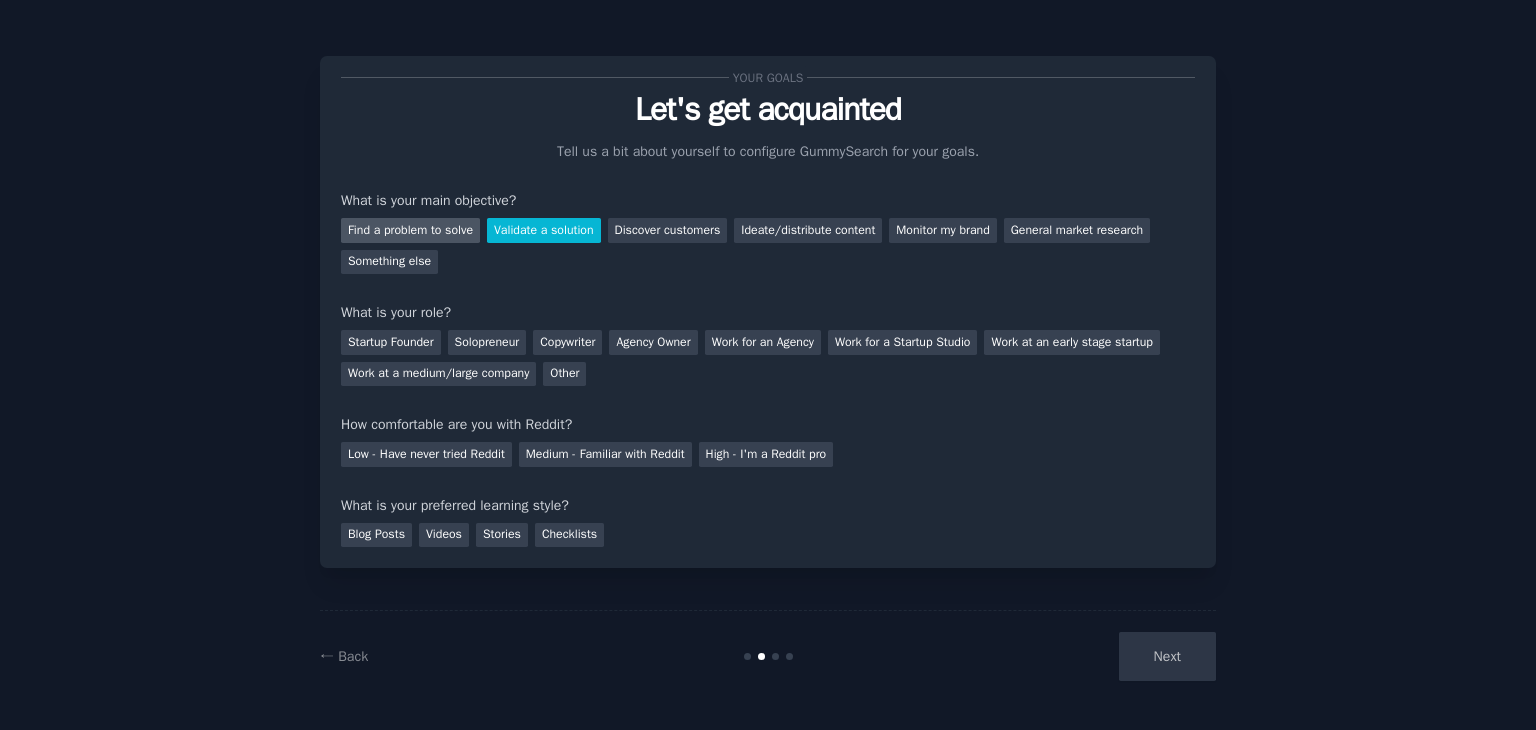 click on "Find a problem to solve" at bounding box center [410, 230] 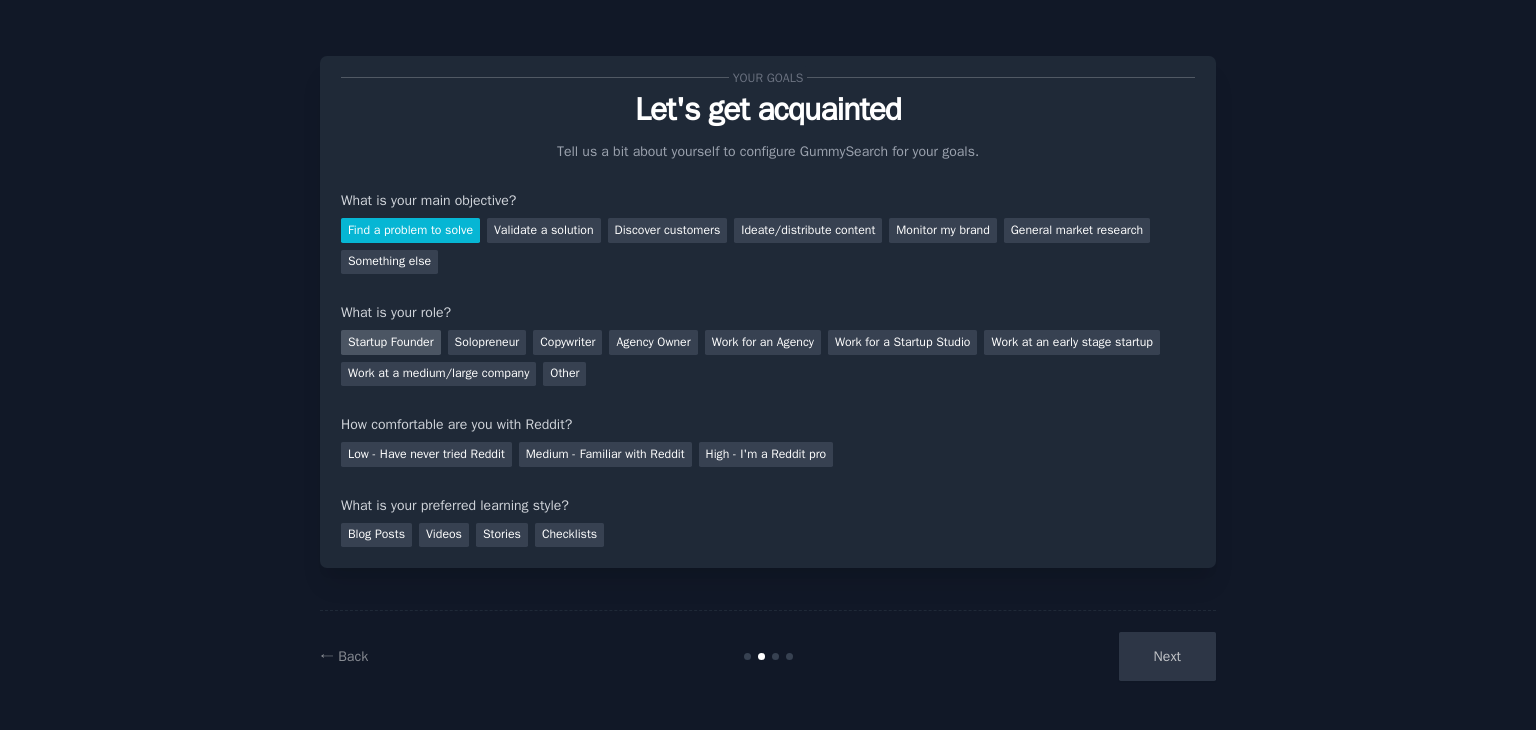 click on "Startup Founder" at bounding box center (391, 342) 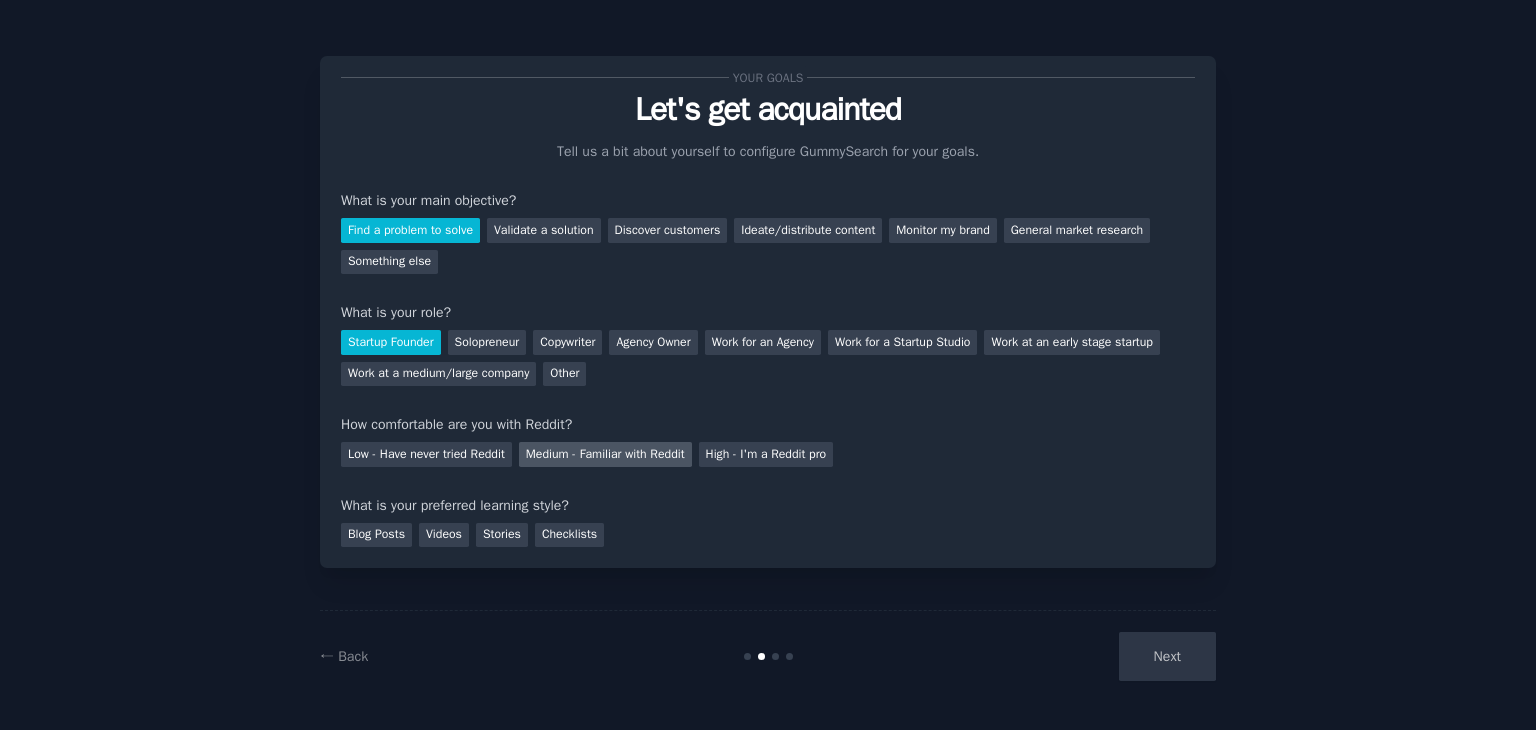 click on "Medium - Familiar with Reddit" at bounding box center [605, 454] 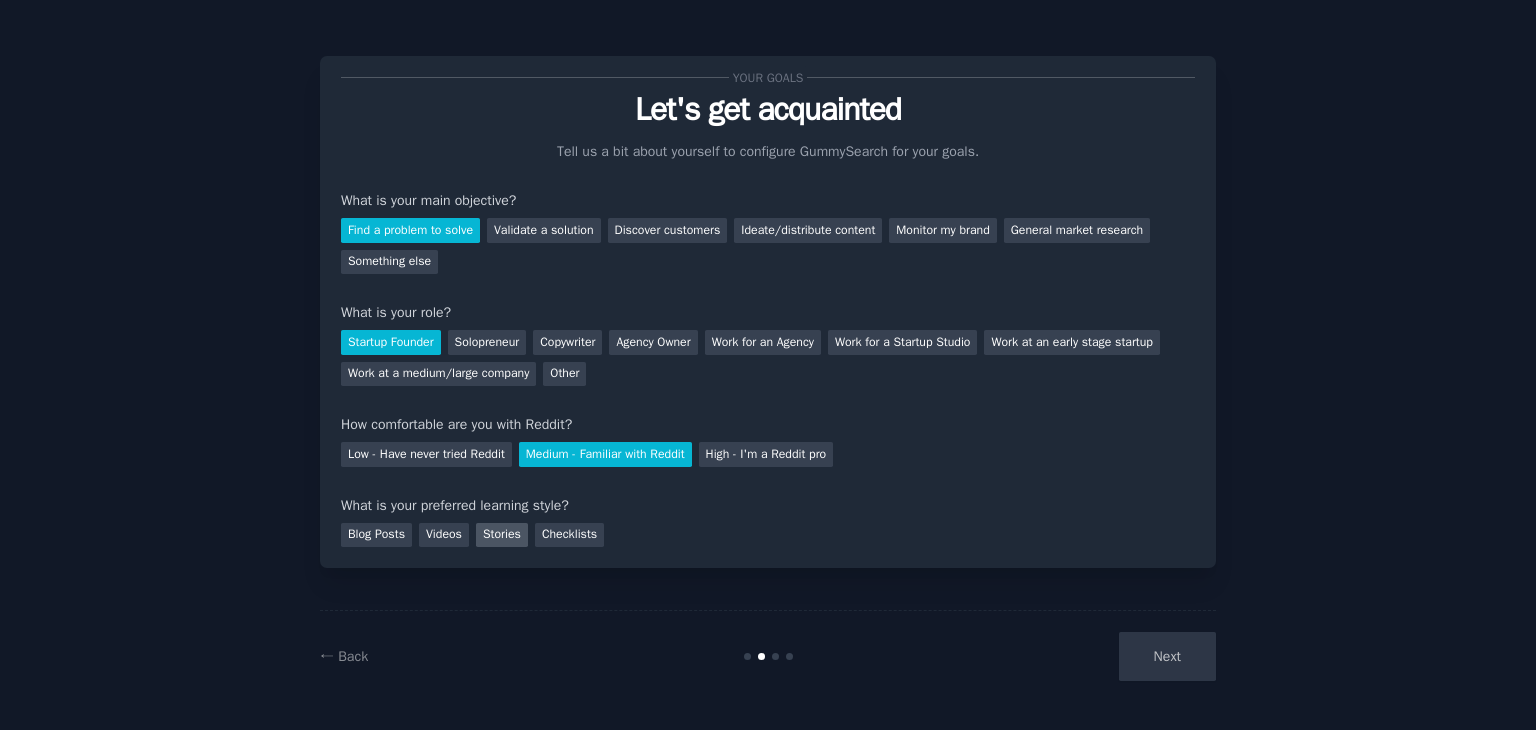click on "Stories" at bounding box center (502, 535) 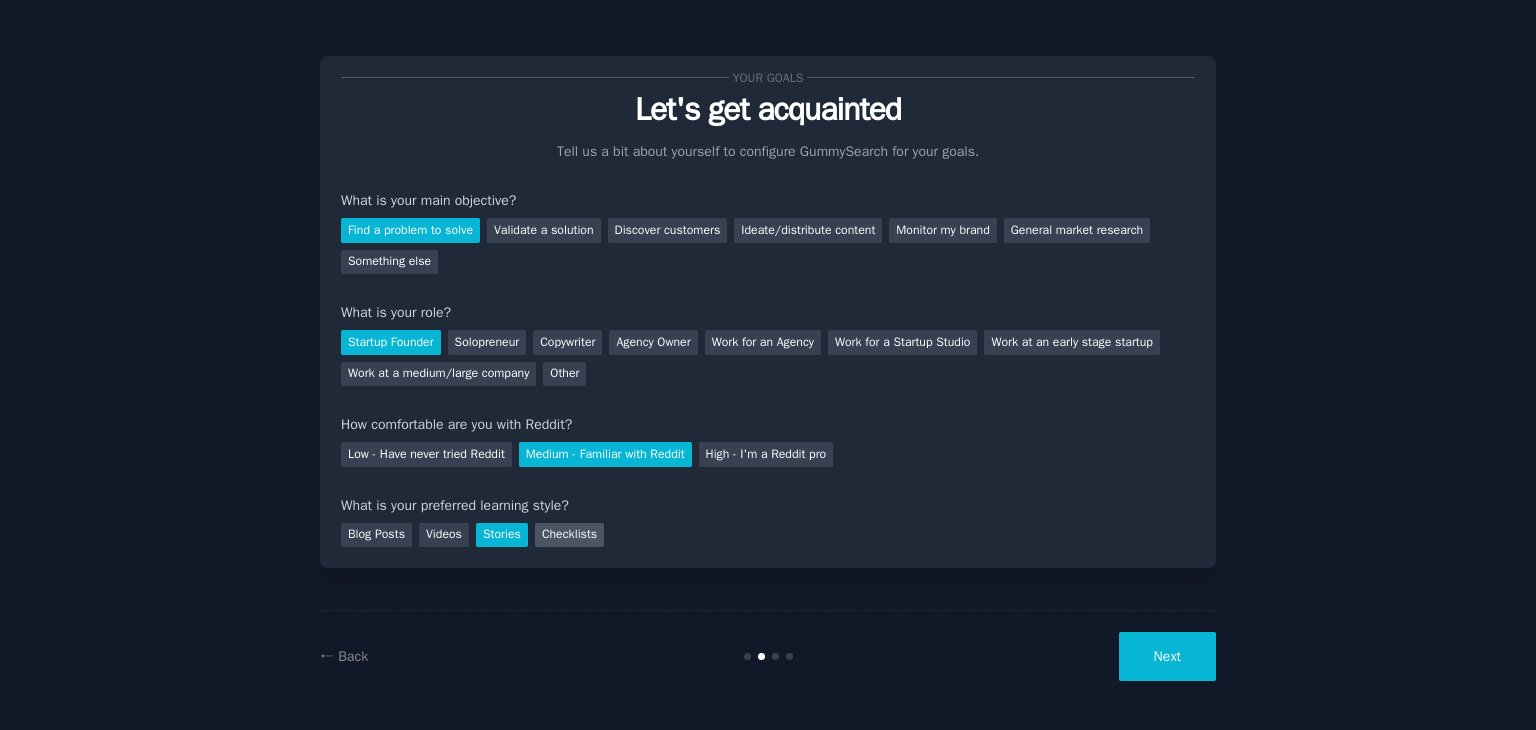 click on "Checklists" at bounding box center (569, 535) 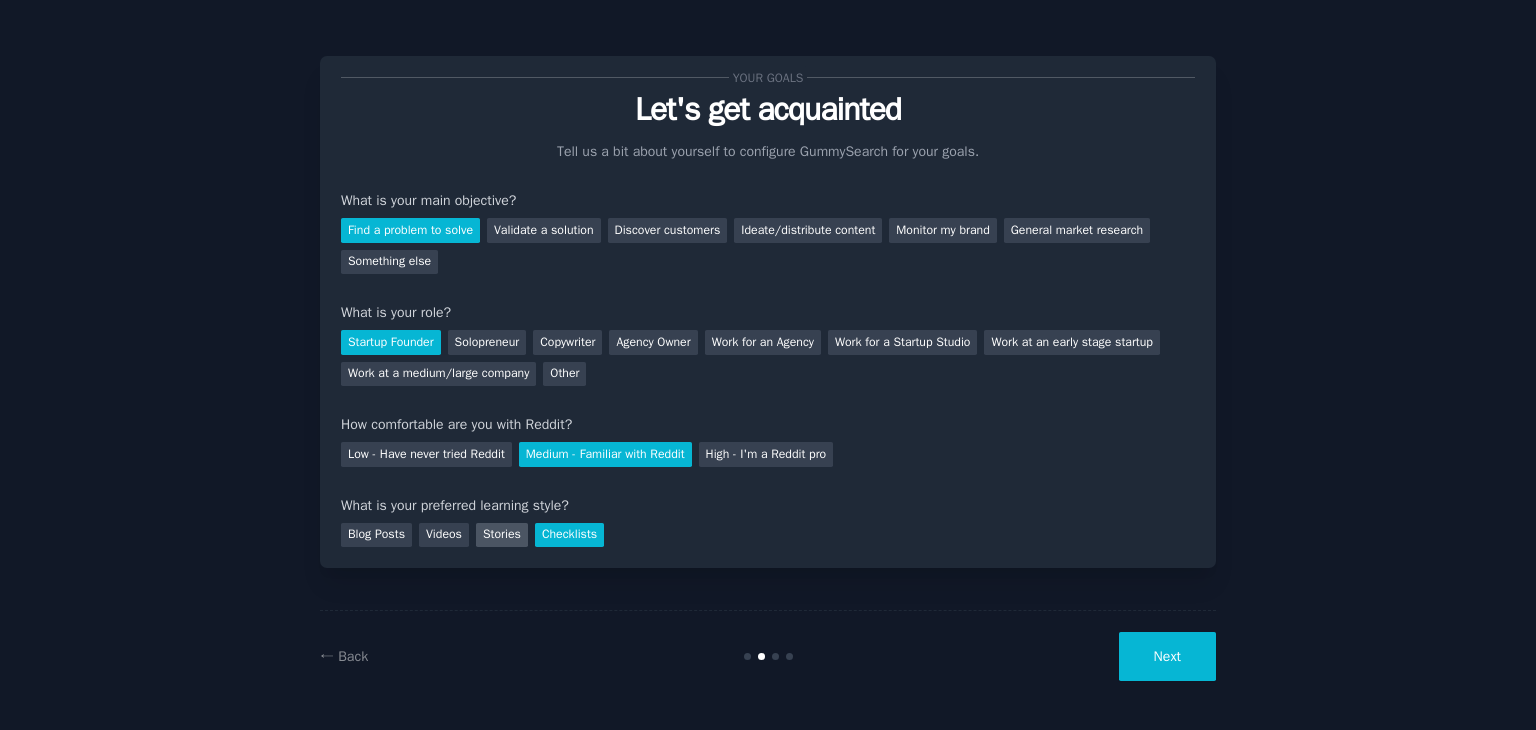 click on "Stories" at bounding box center (502, 535) 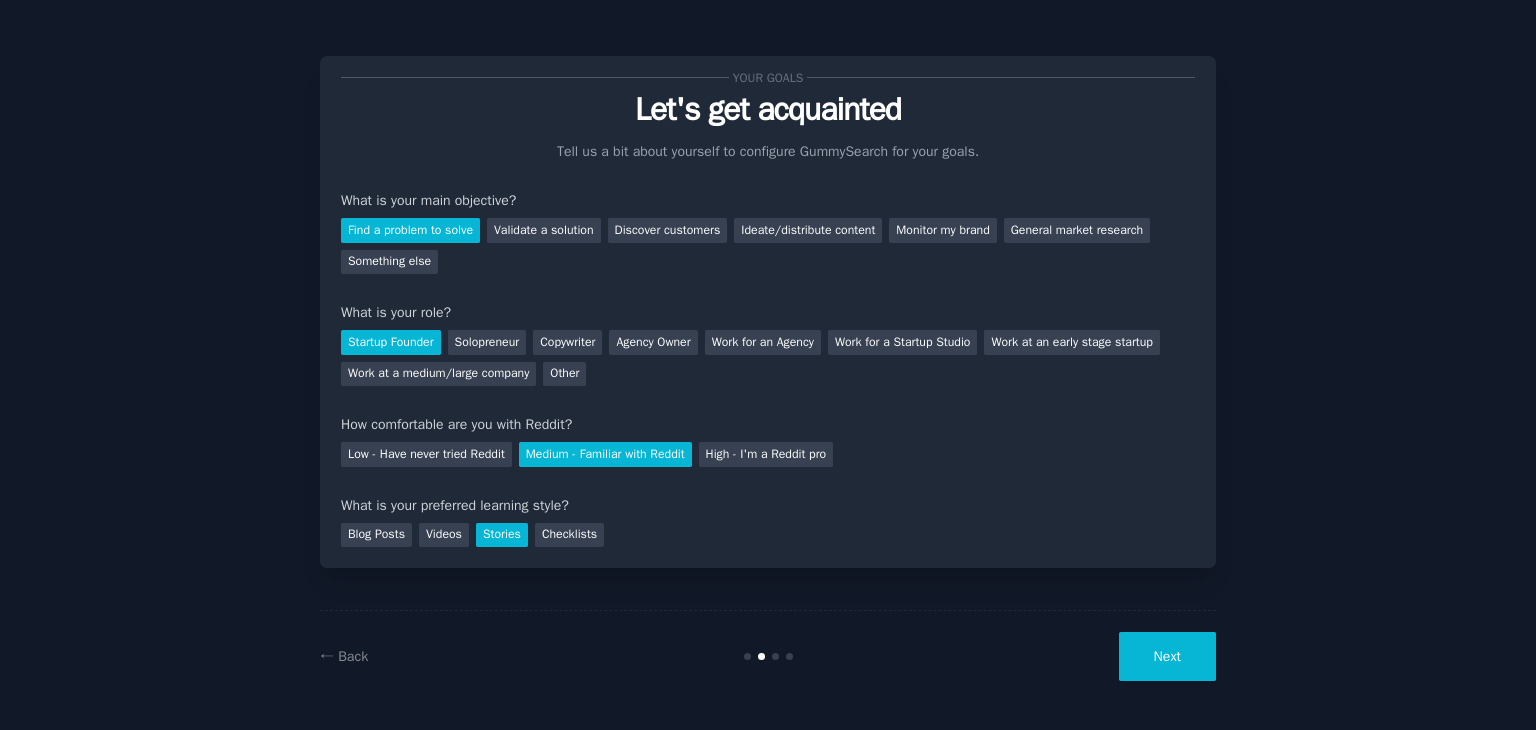 click on "Next" at bounding box center (1167, 656) 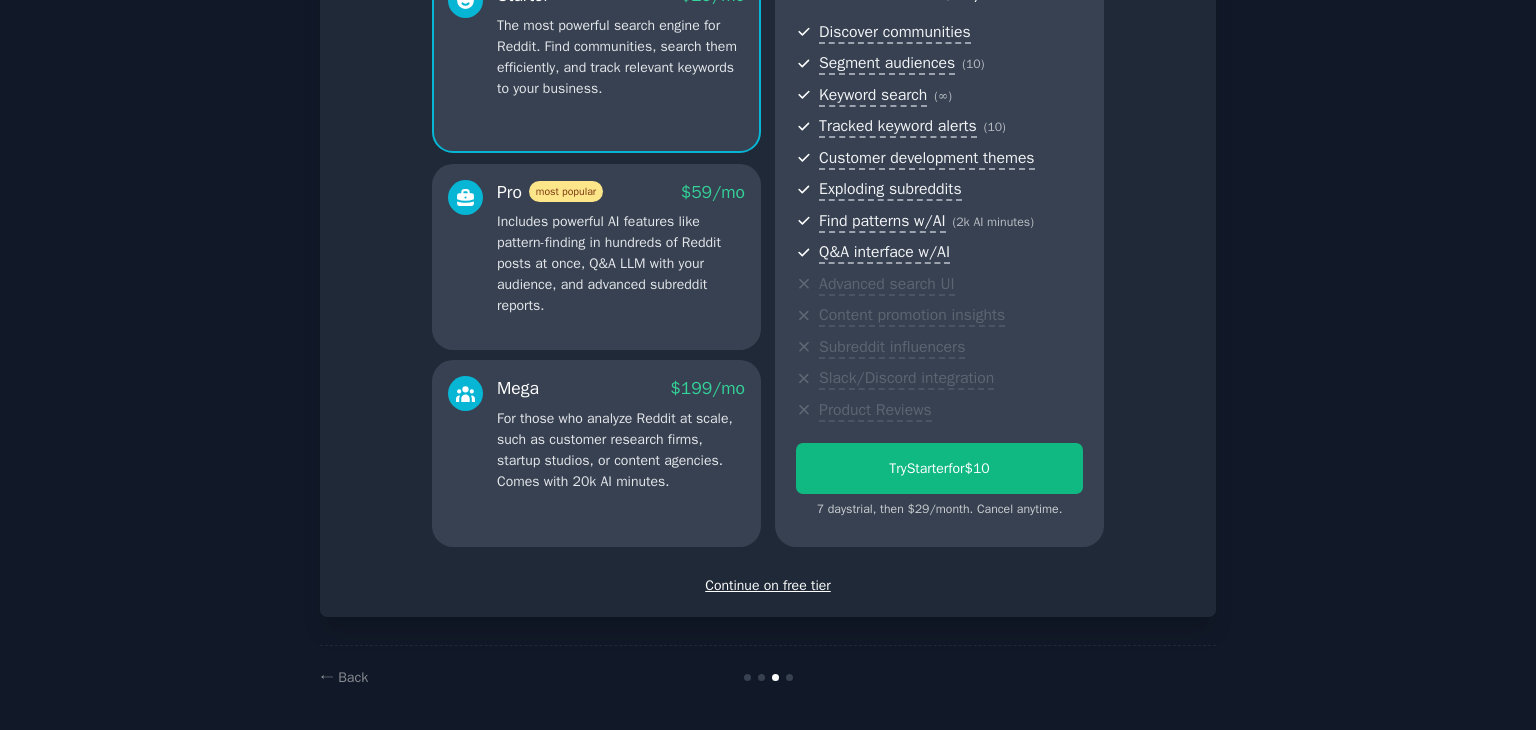 scroll, scrollTop: 218, scrollLeft: 0, axis: vertical 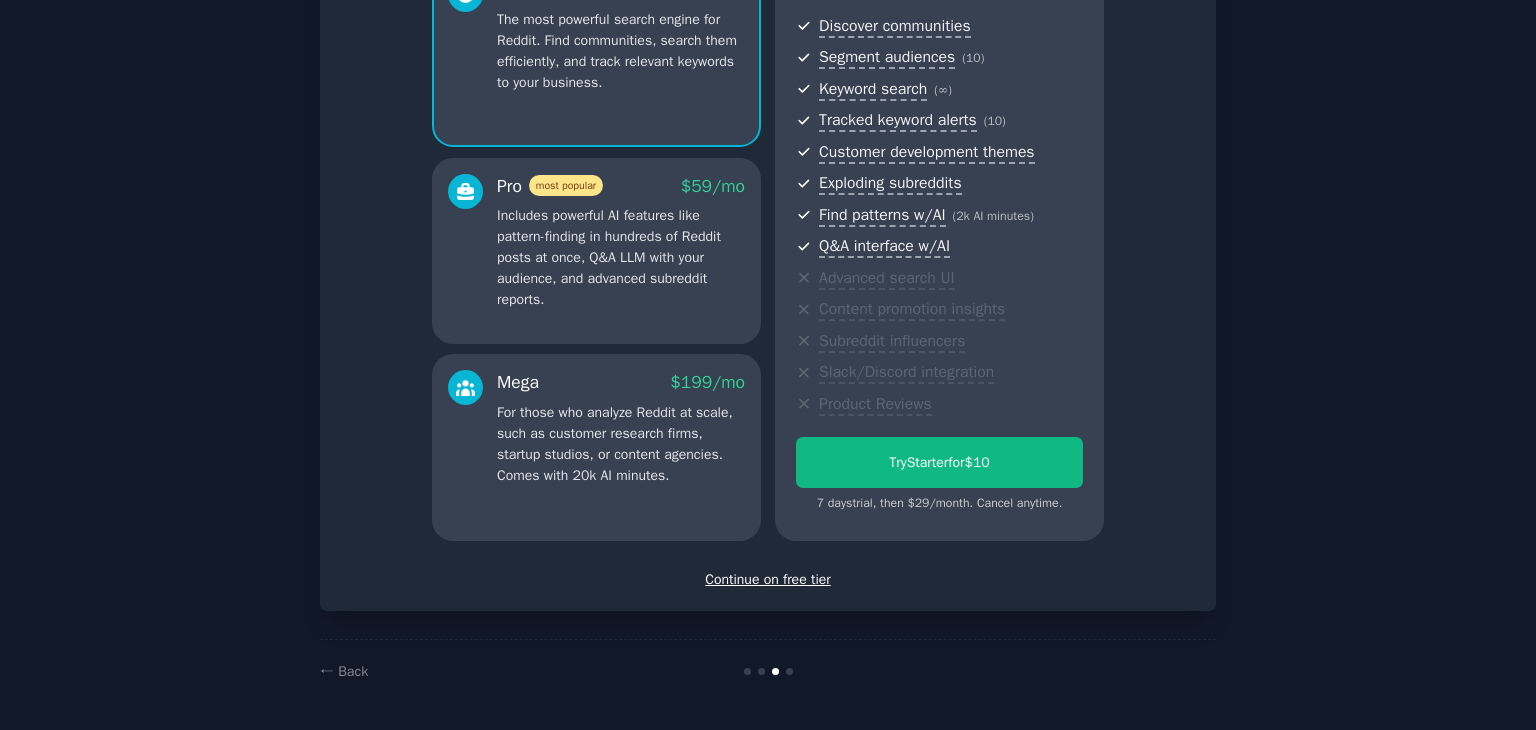 click on "Continue on free tier" at bounding box center [768, 579] 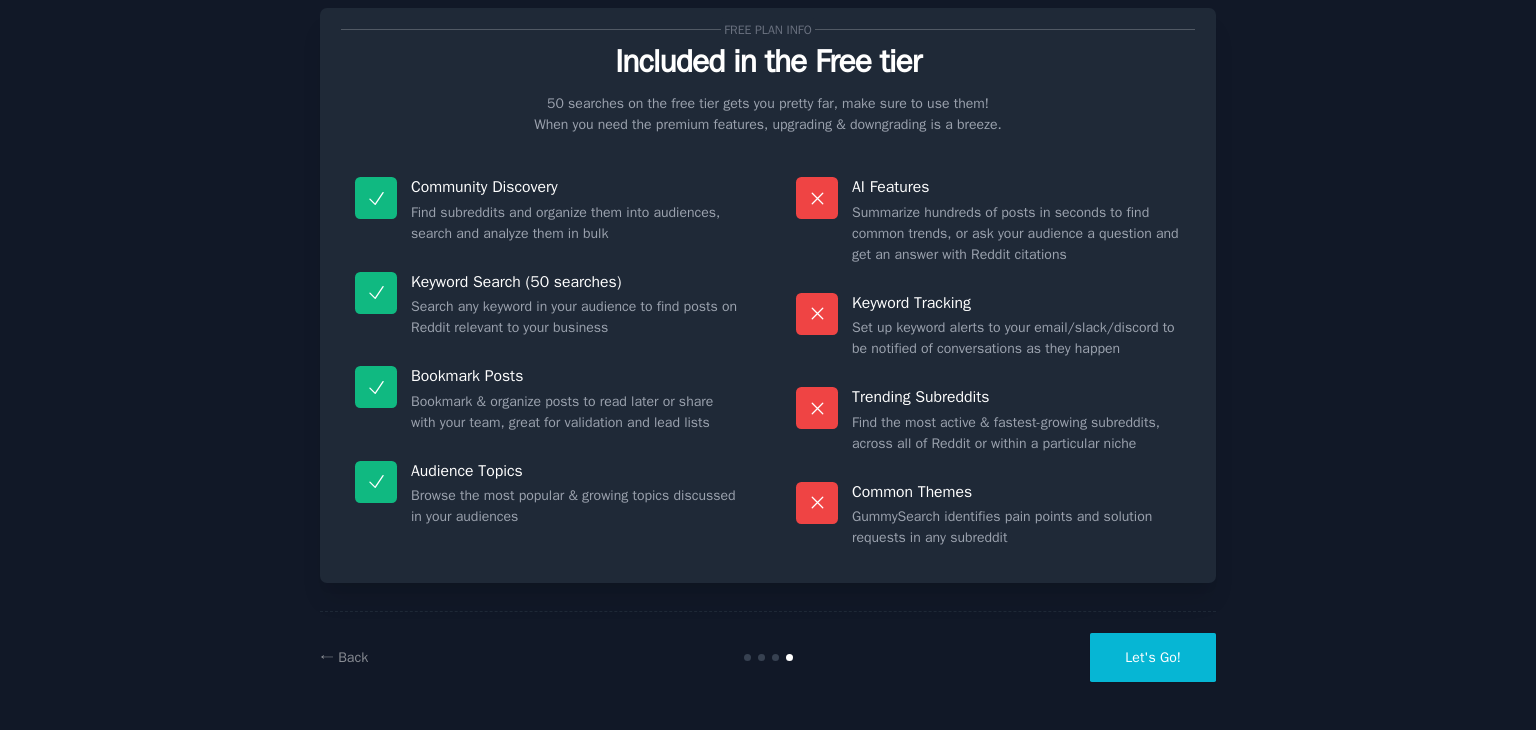 scroll, scrollTop: 0, scrollLeft: 0, axis: both 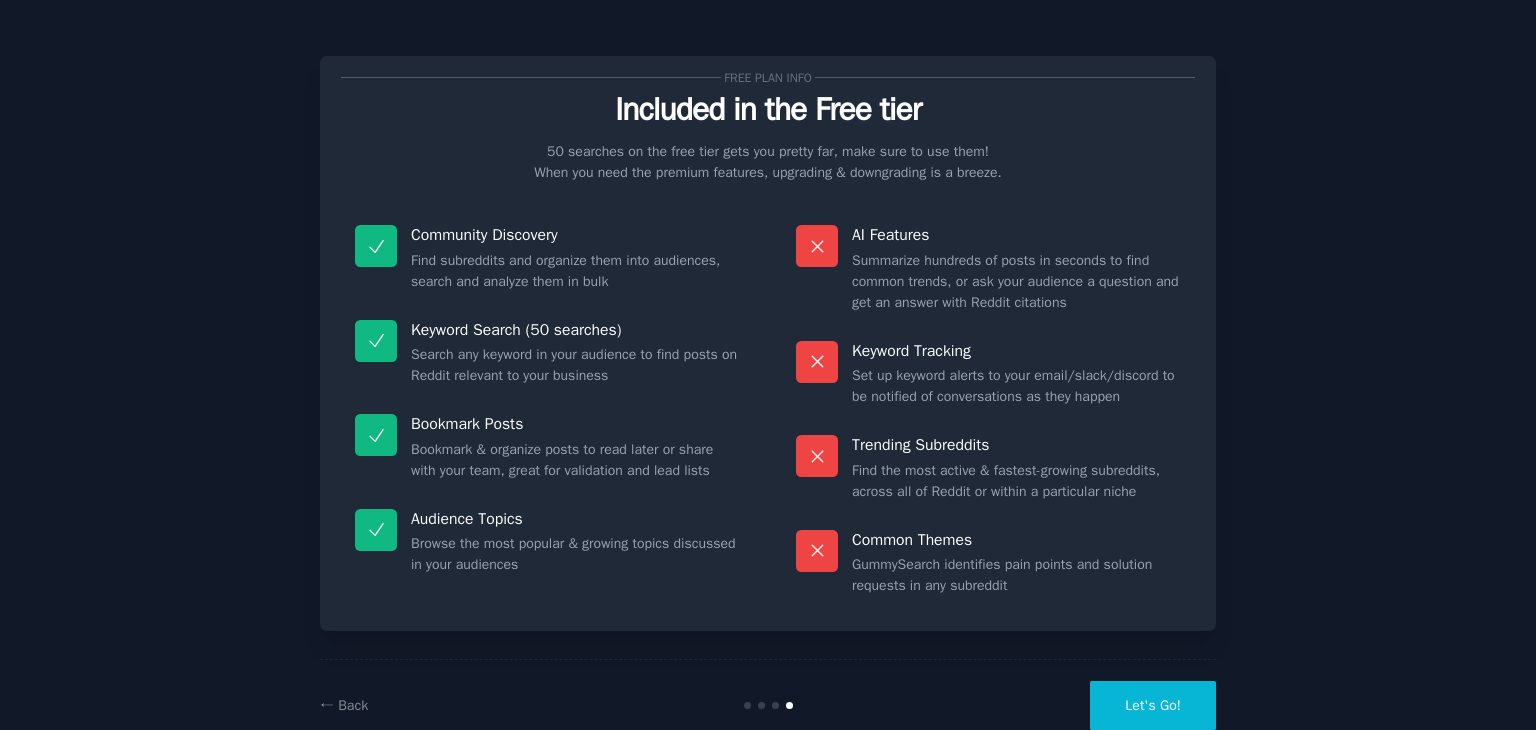 click on "Let's Go!" at bounding box center [1153, 705] 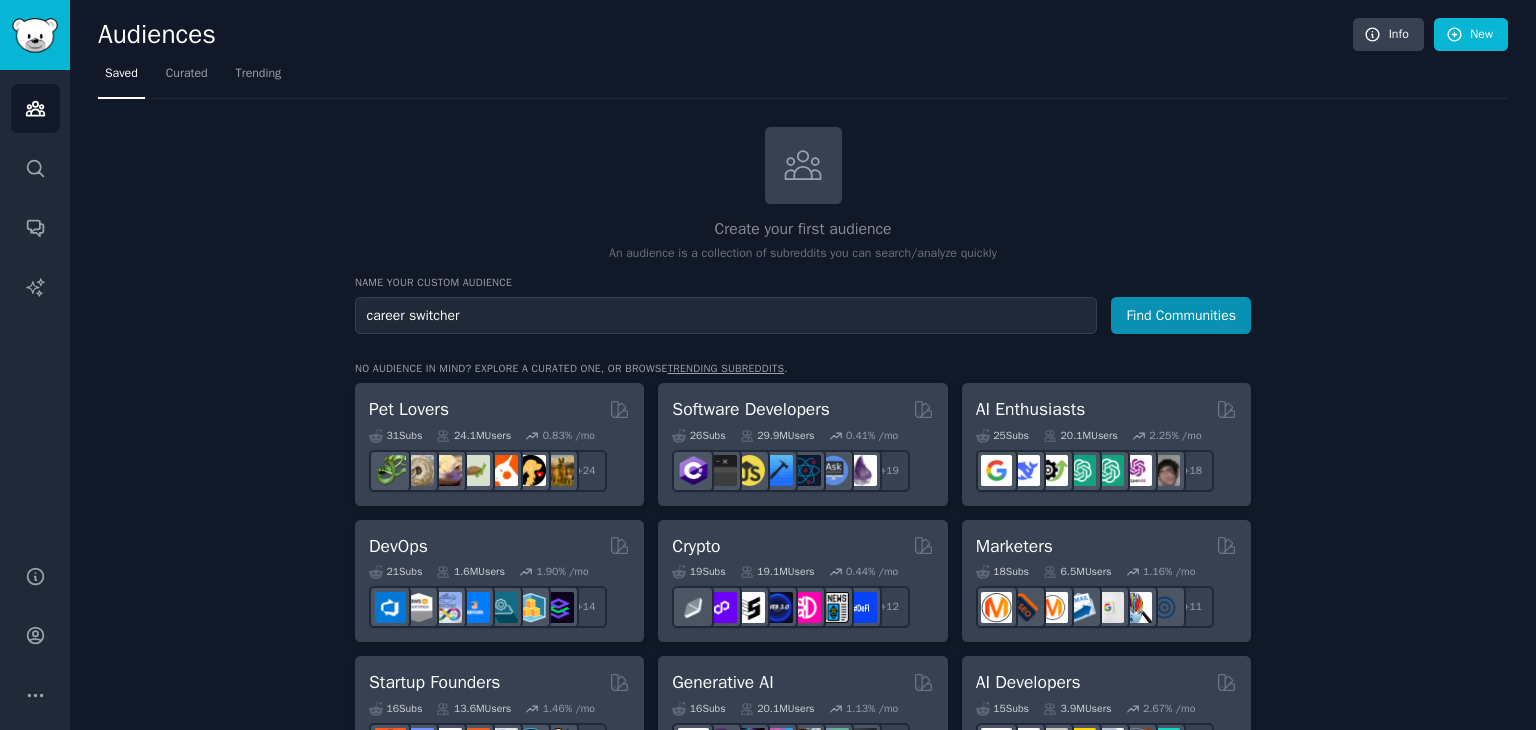 type on "career switcher" 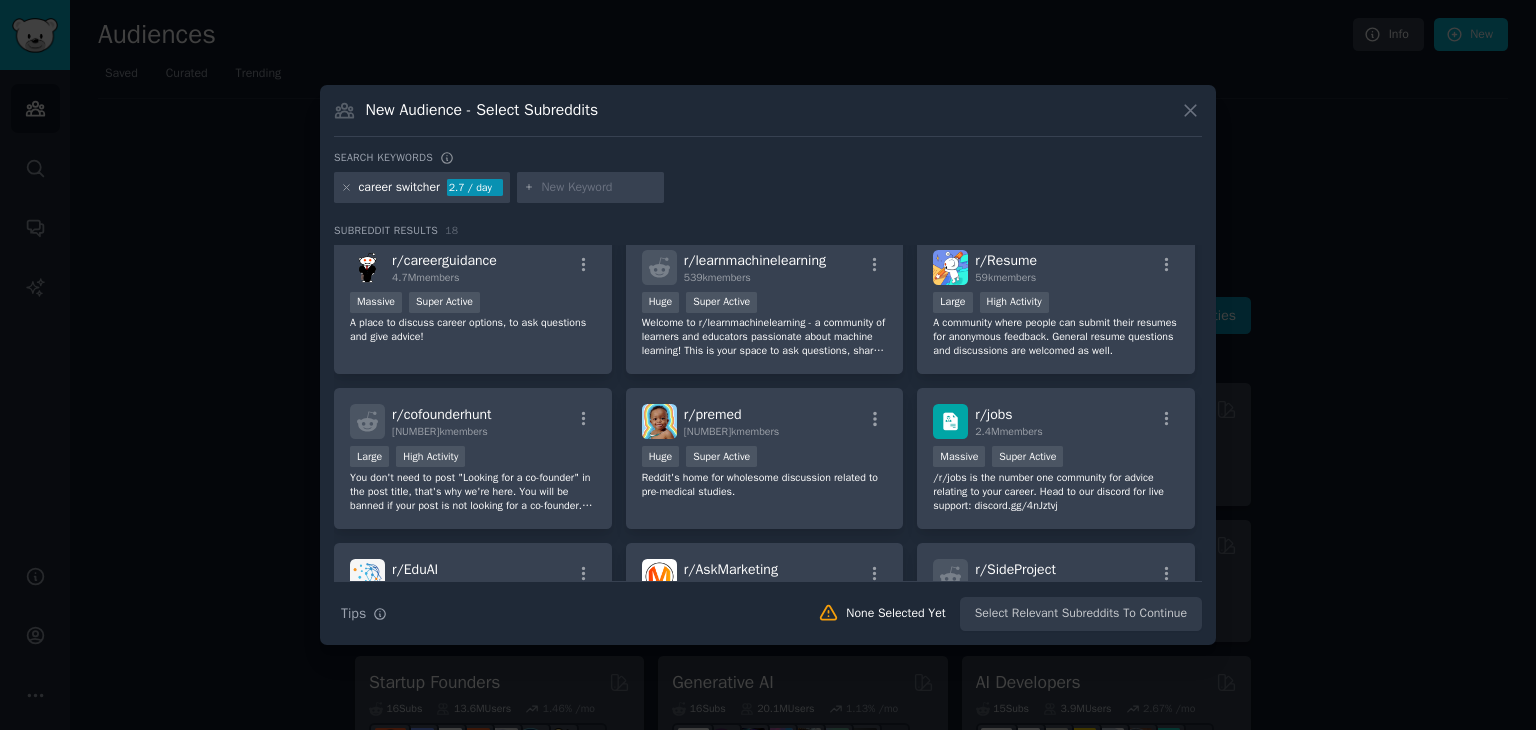 scroll, scrollTop: 436, scrollLeft: 0, axis: vertical 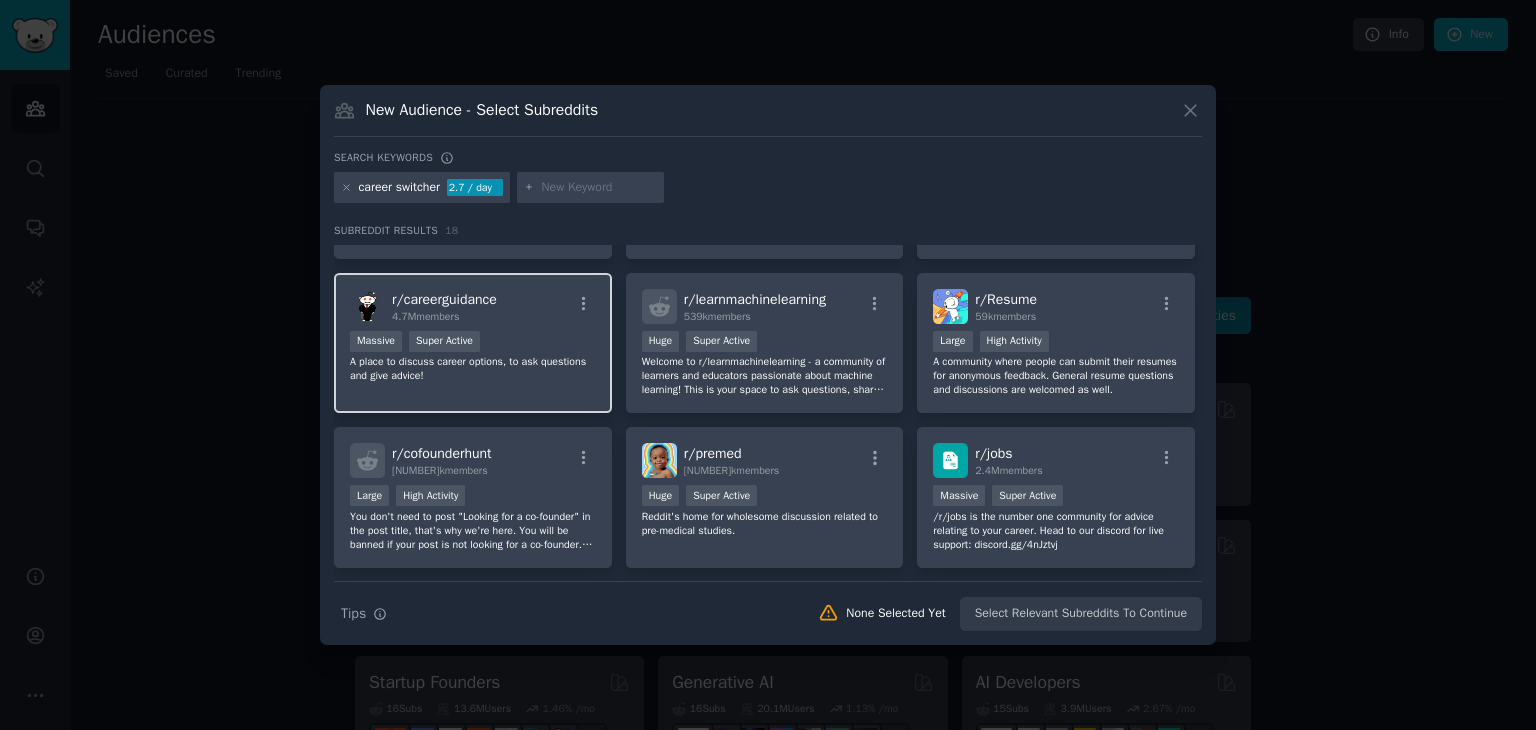 click on "r/ careerguidance" at bounding box center (444, 299) 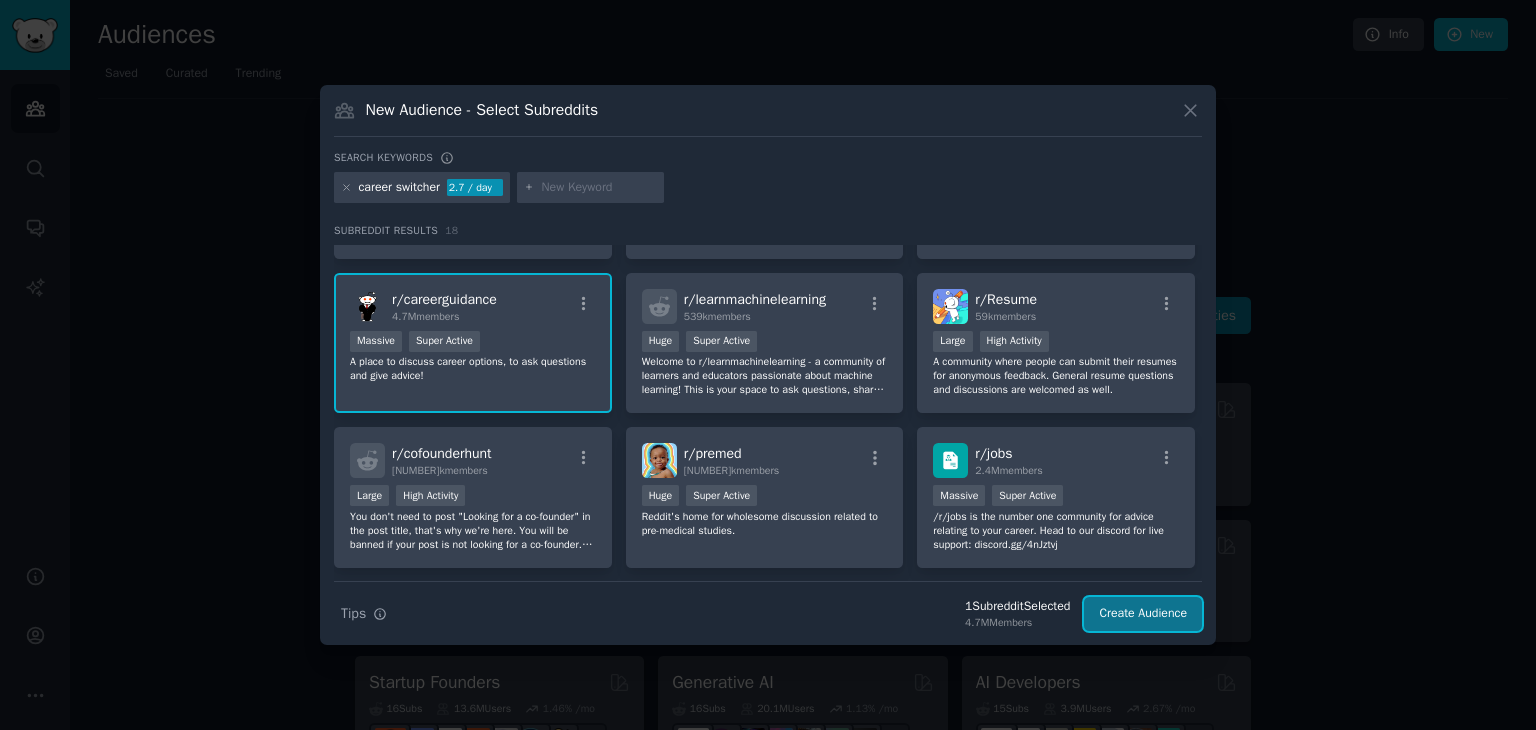 click on "Create Audience" at bounding box center (1143, 614) 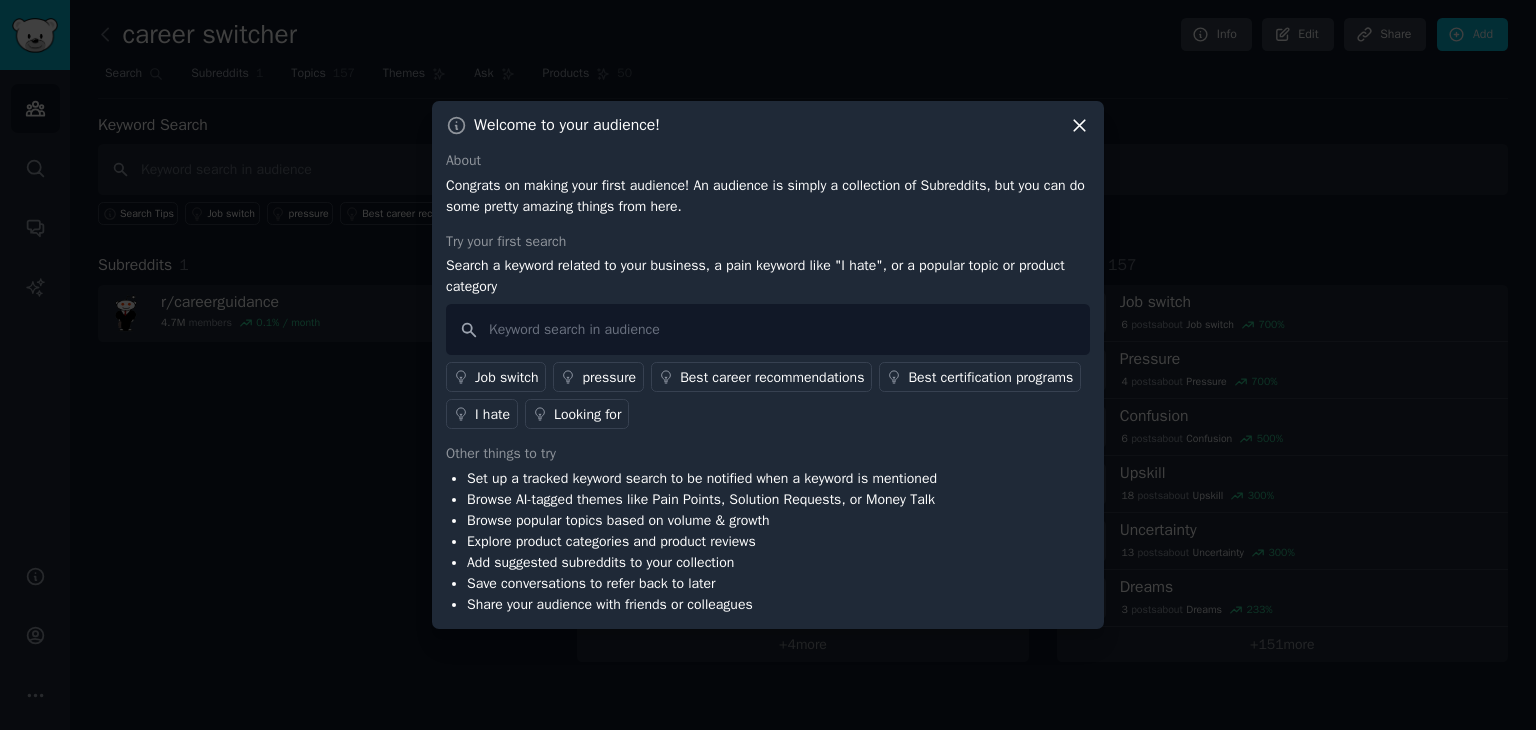 click on "Looking for" at bounding box center (587, 414) 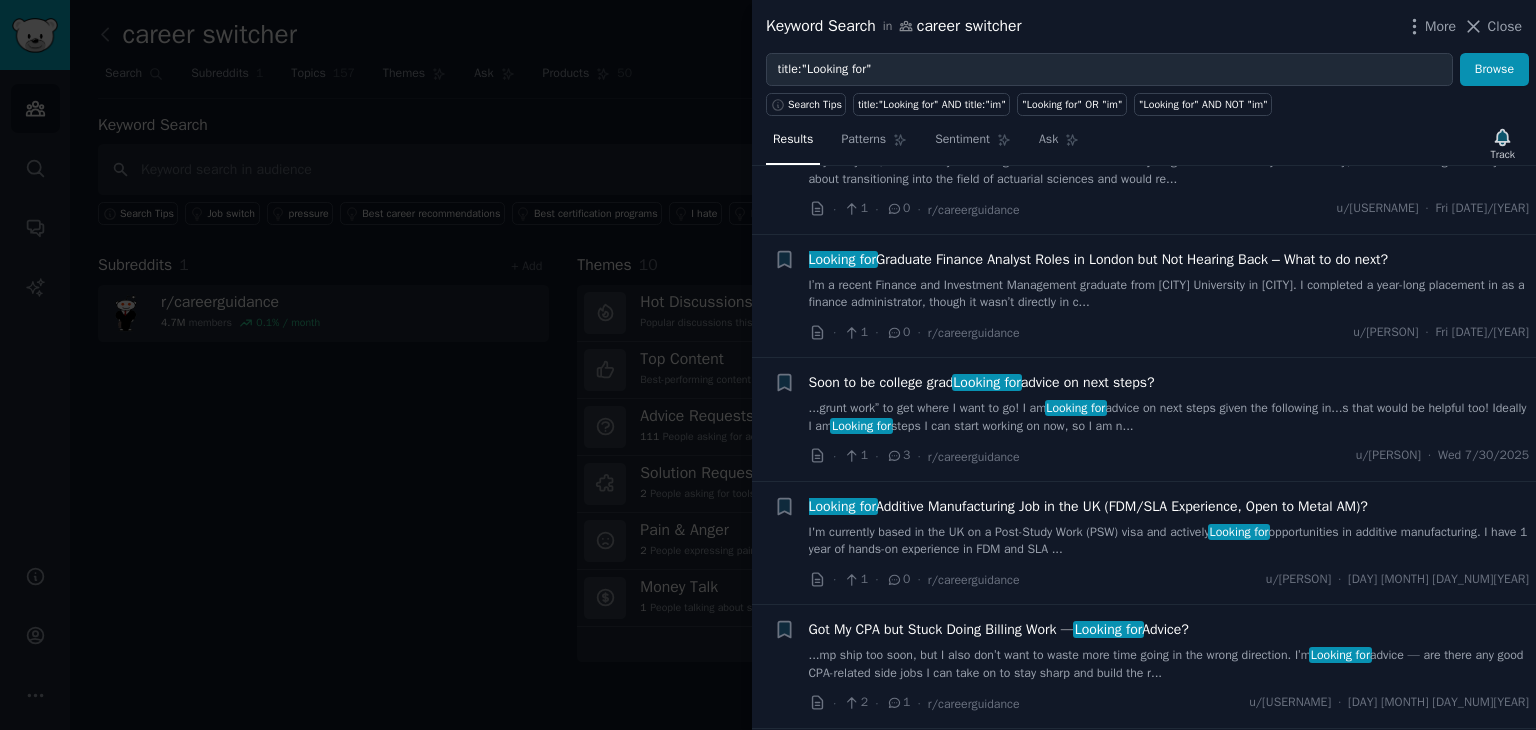 scroll, scrollTop: 0, scrollLeft: 0, axis: both 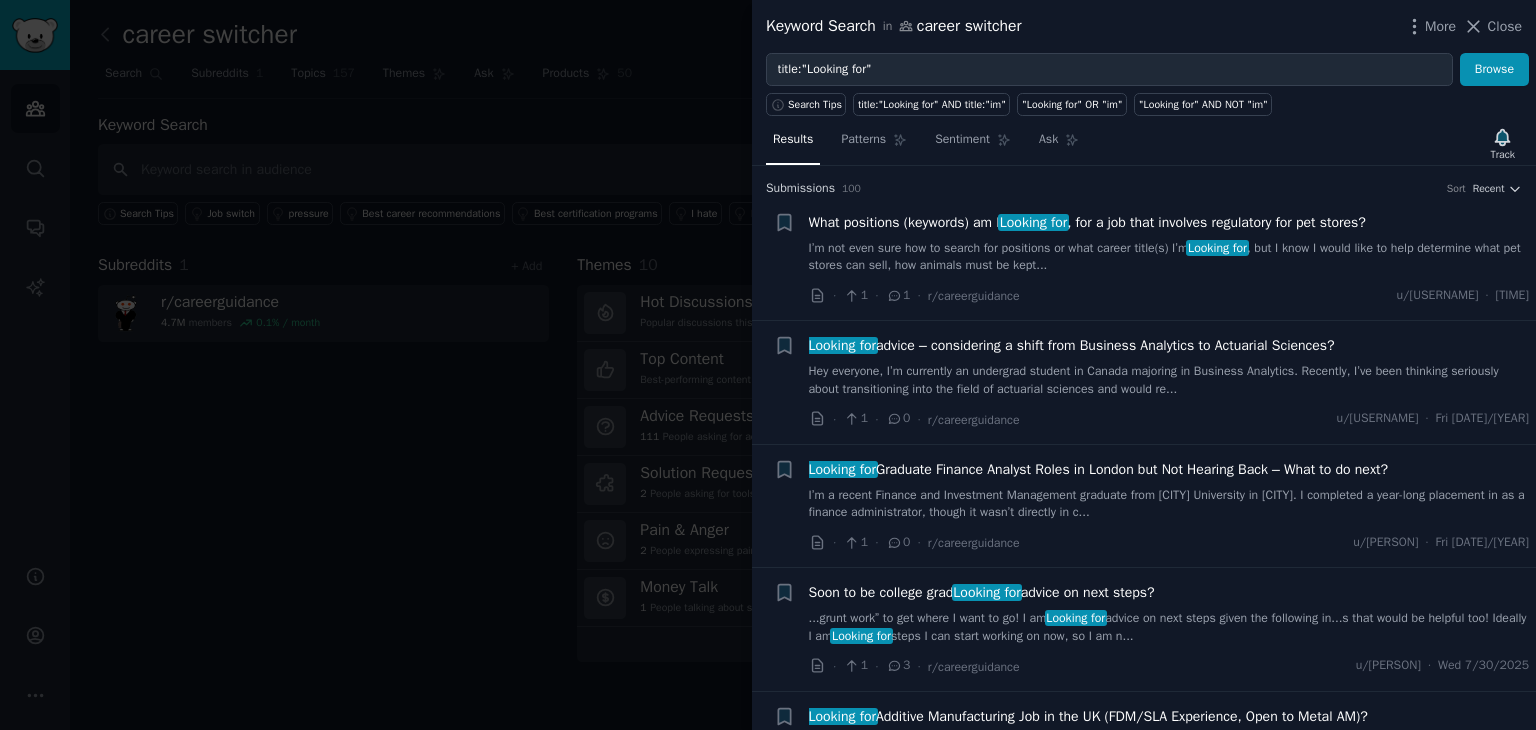 click at bounding box center (768, 365) 